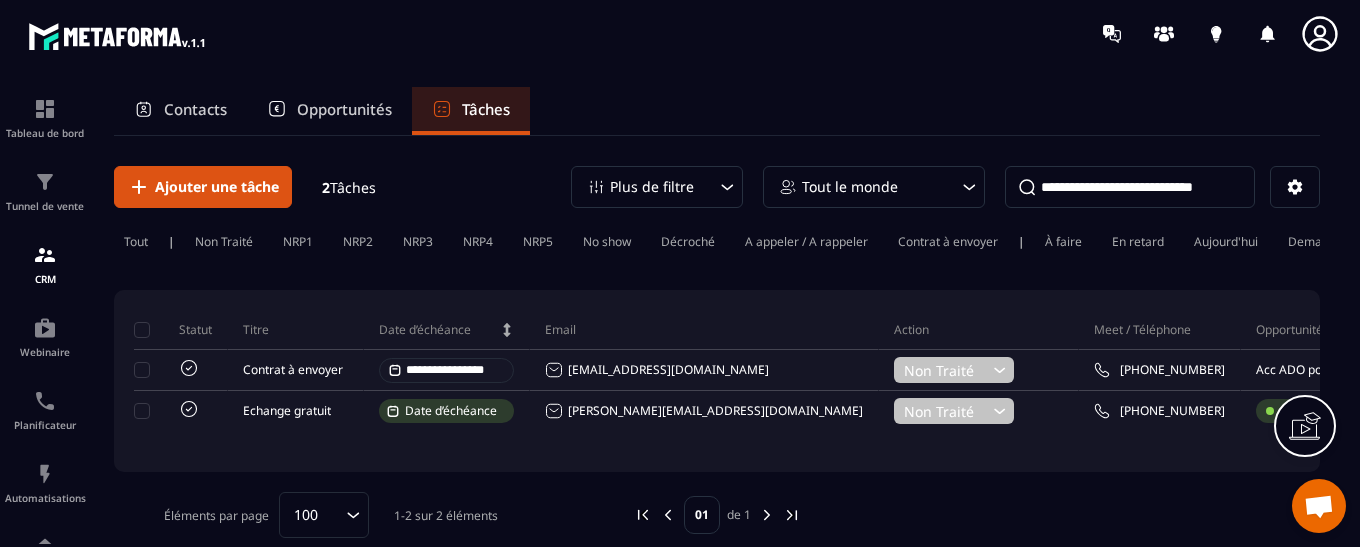scroll, scrollTop: 0, scrollLeft: 0, axis: both 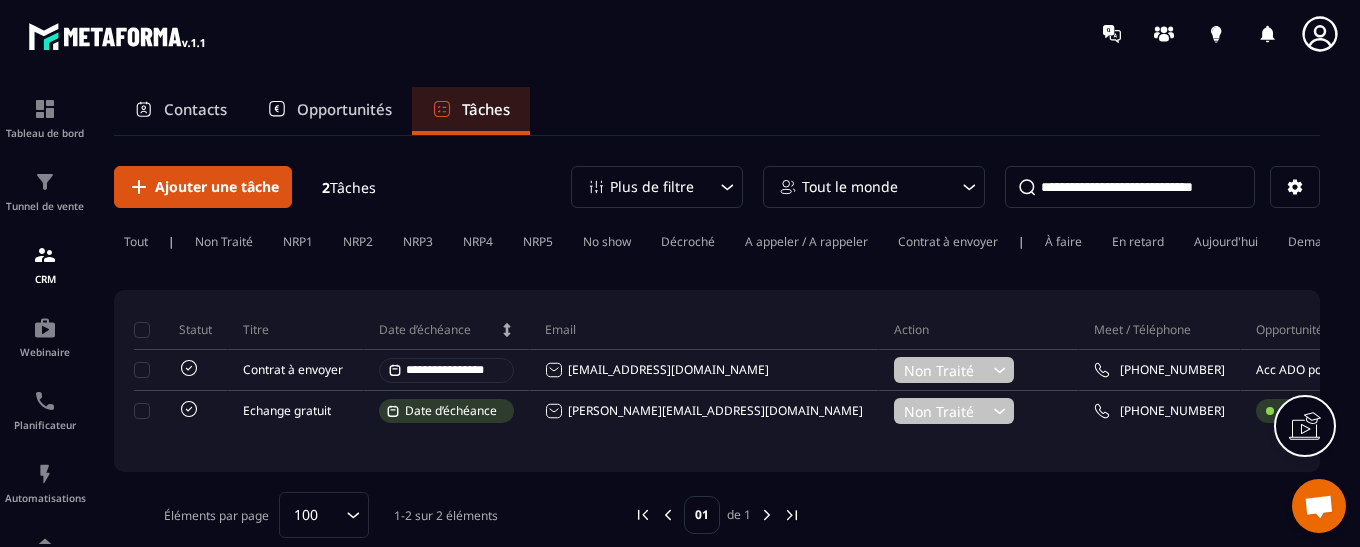 click on "Opportunités" at bounding box center [344, 109] 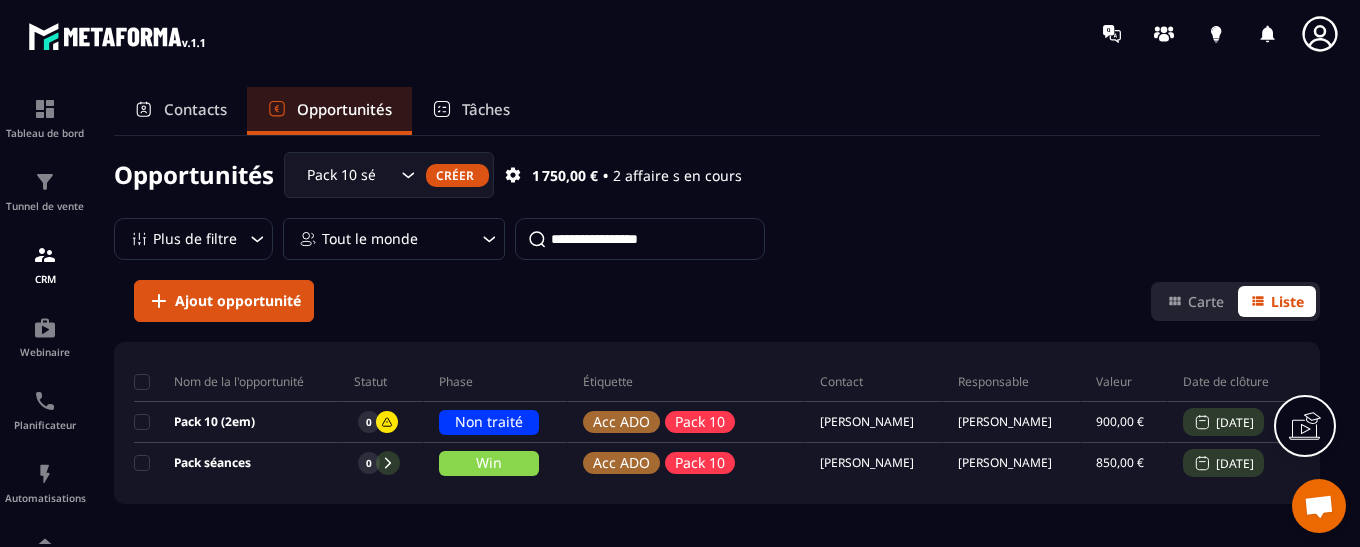 scroll, scrollTop: 13, scrollLeft: 0, axis: vertical 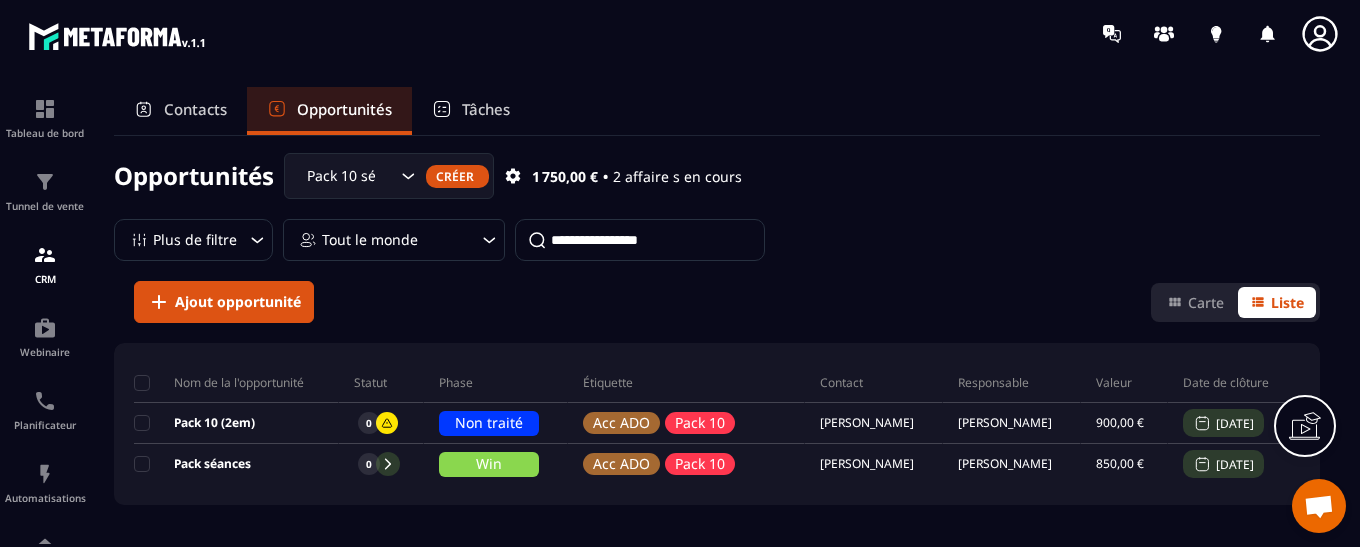 click 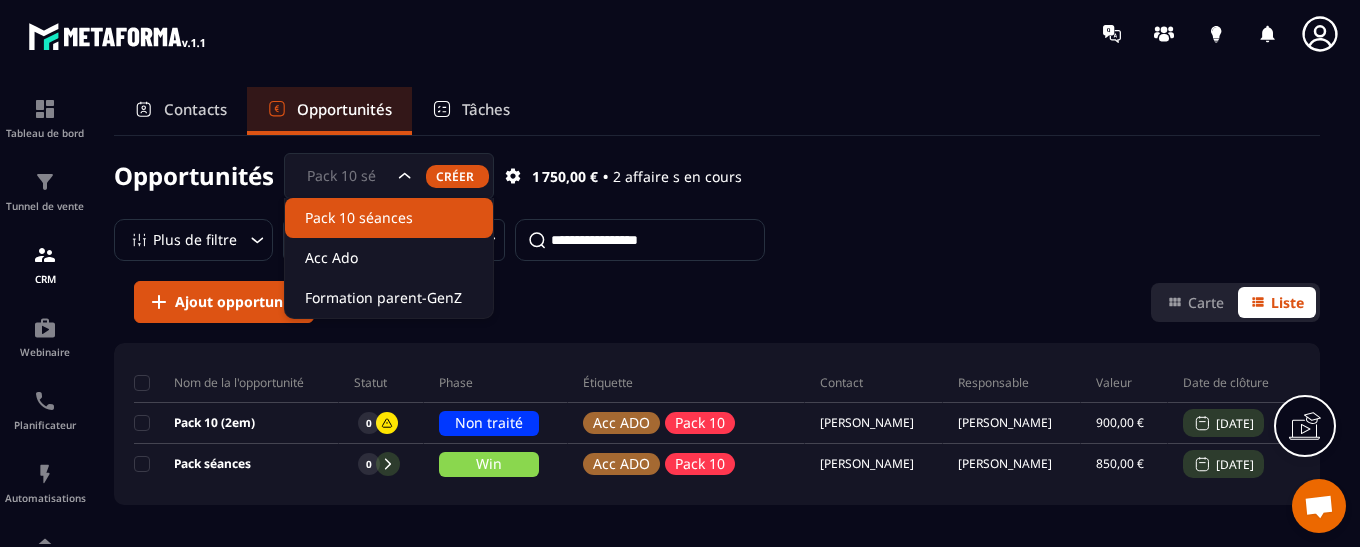 click on "Pack 10 séances" 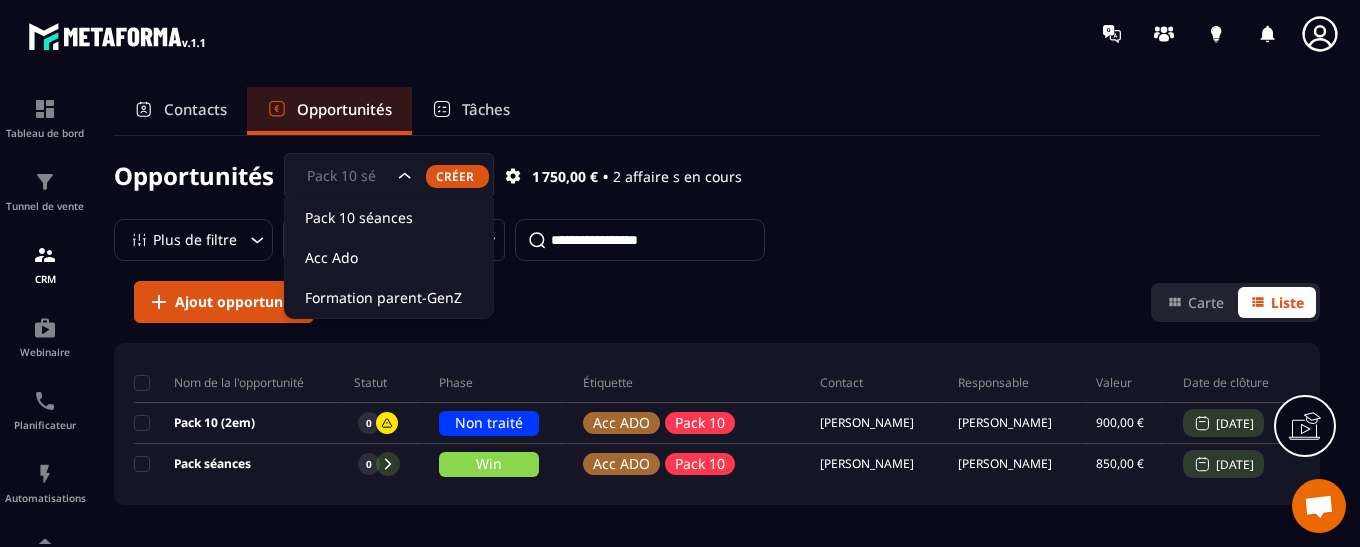 click 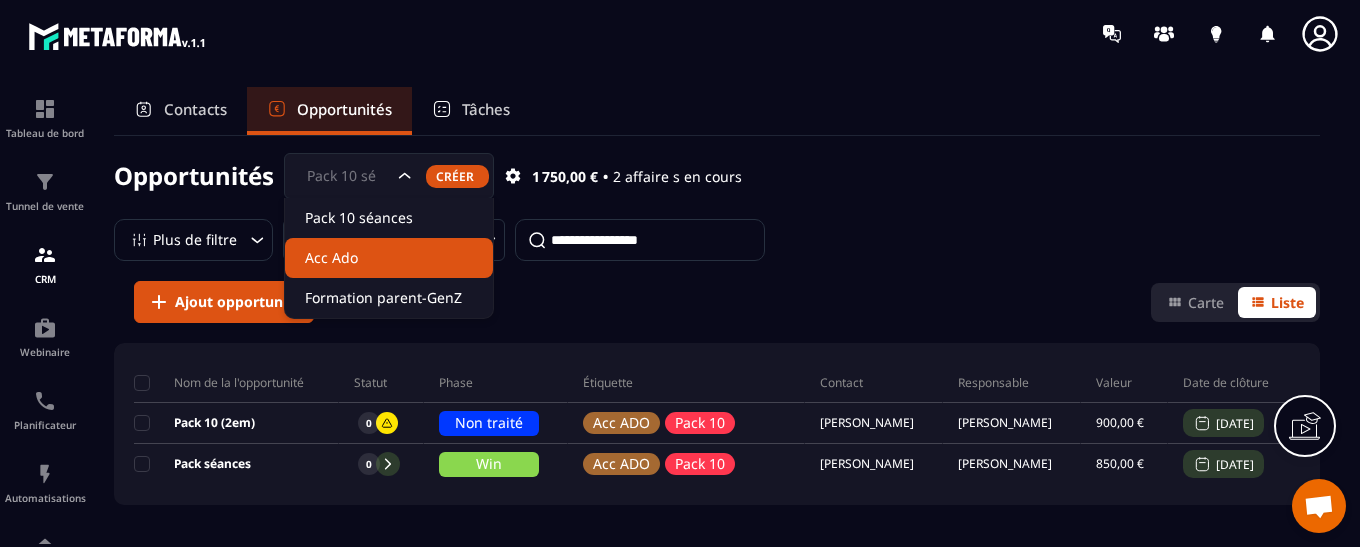 click on "Acc Ado" 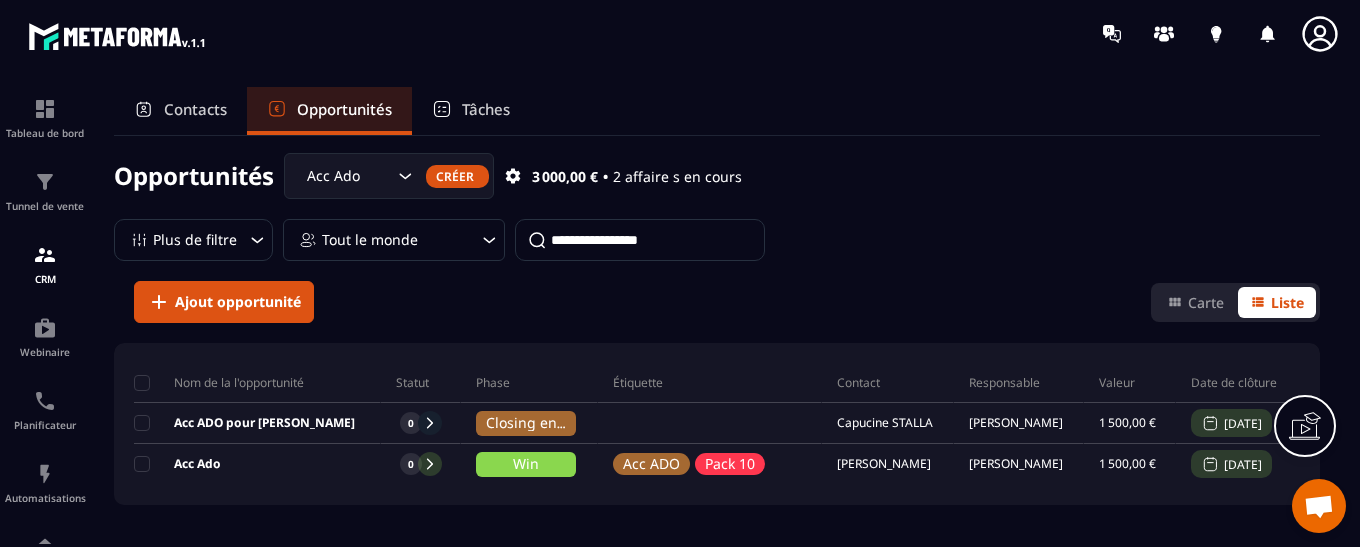 click on "Acc Ado" at bounding box center (347, 176) 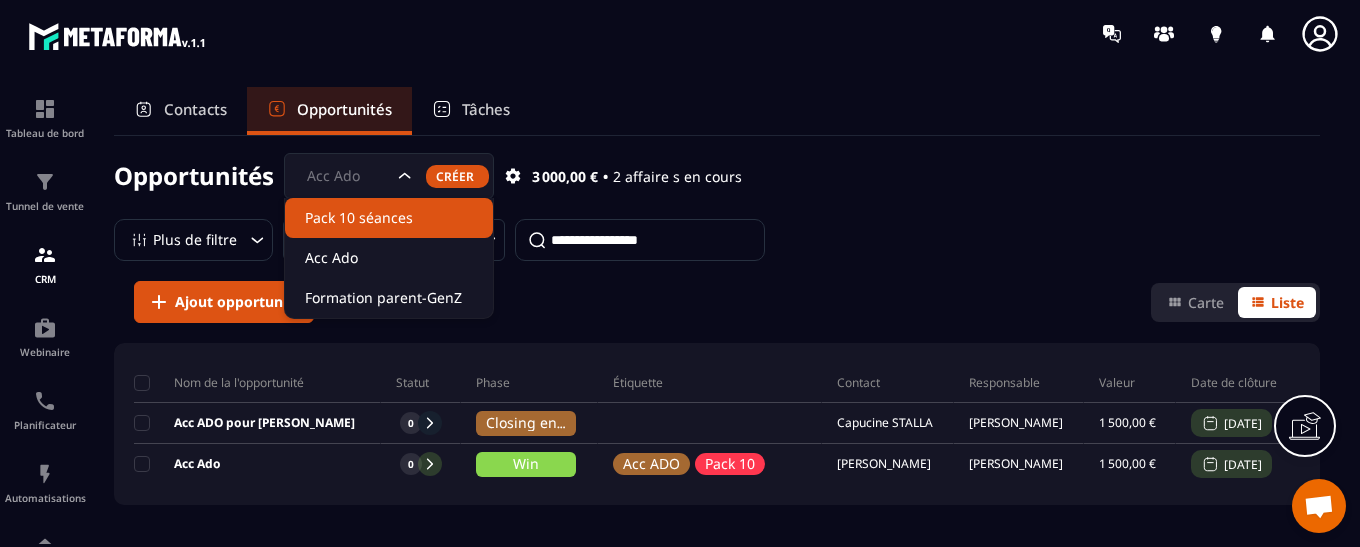 click on "Pack 10 séances" 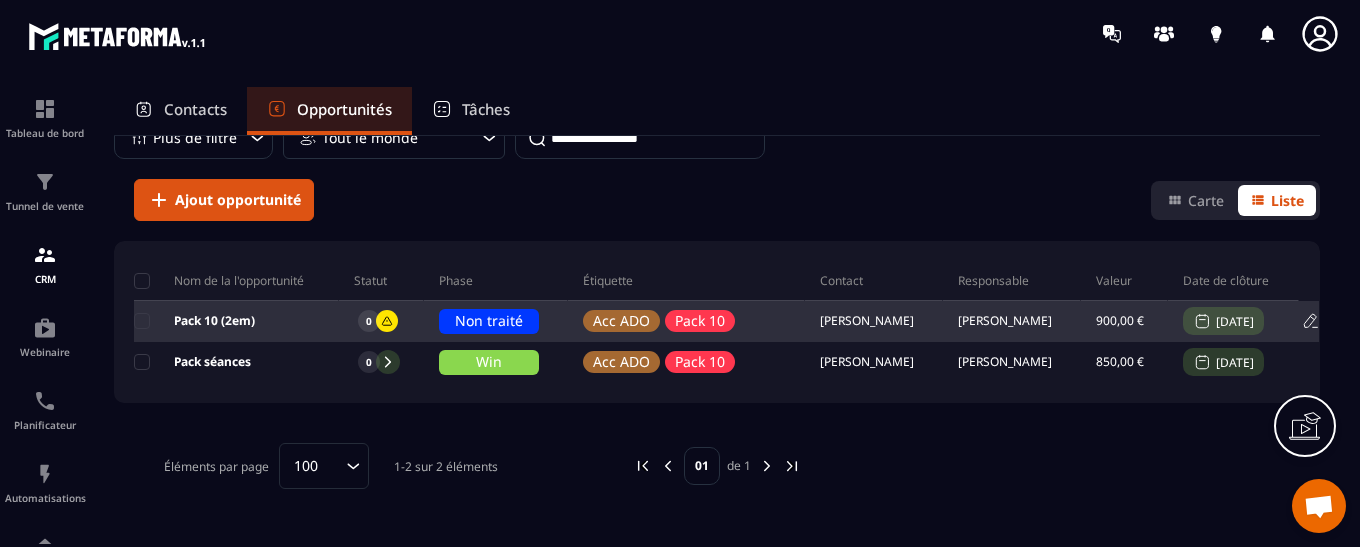 scroll, scrollTop: 0, scrollLeft: 0, axis: both 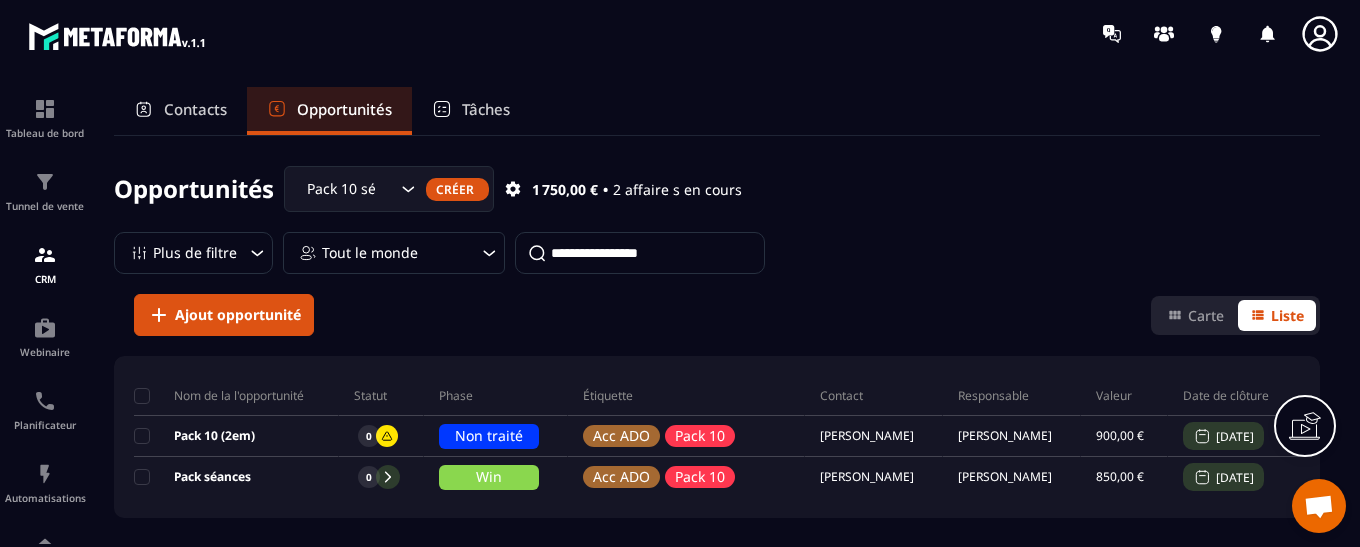 click on "Opportunités" at bounding box center [194, 189] 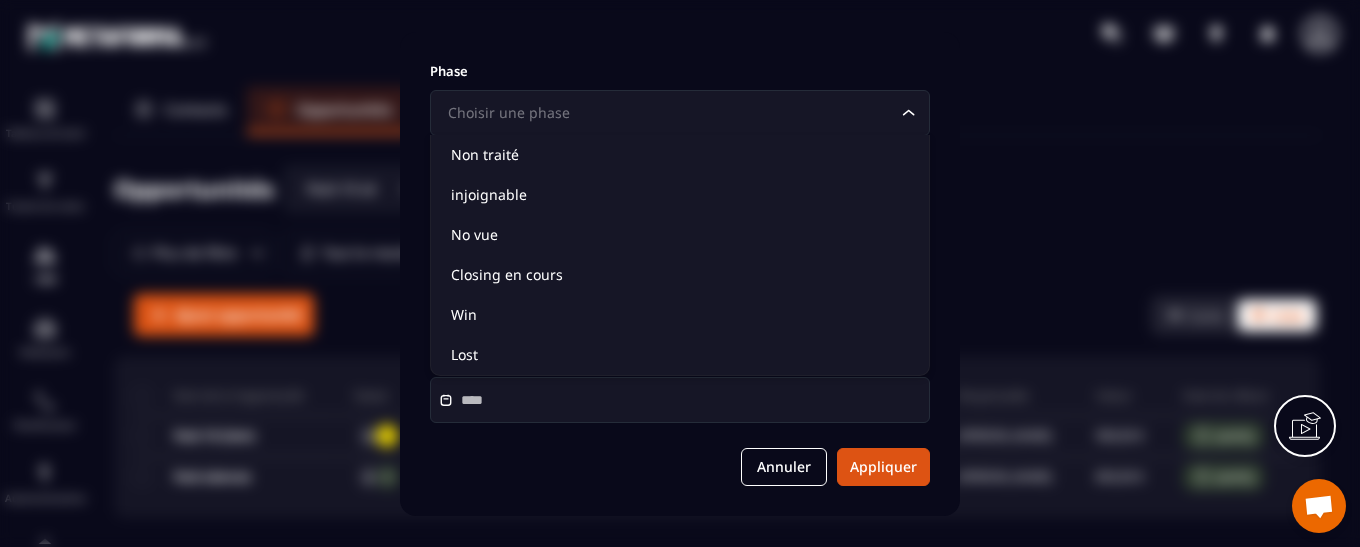 click 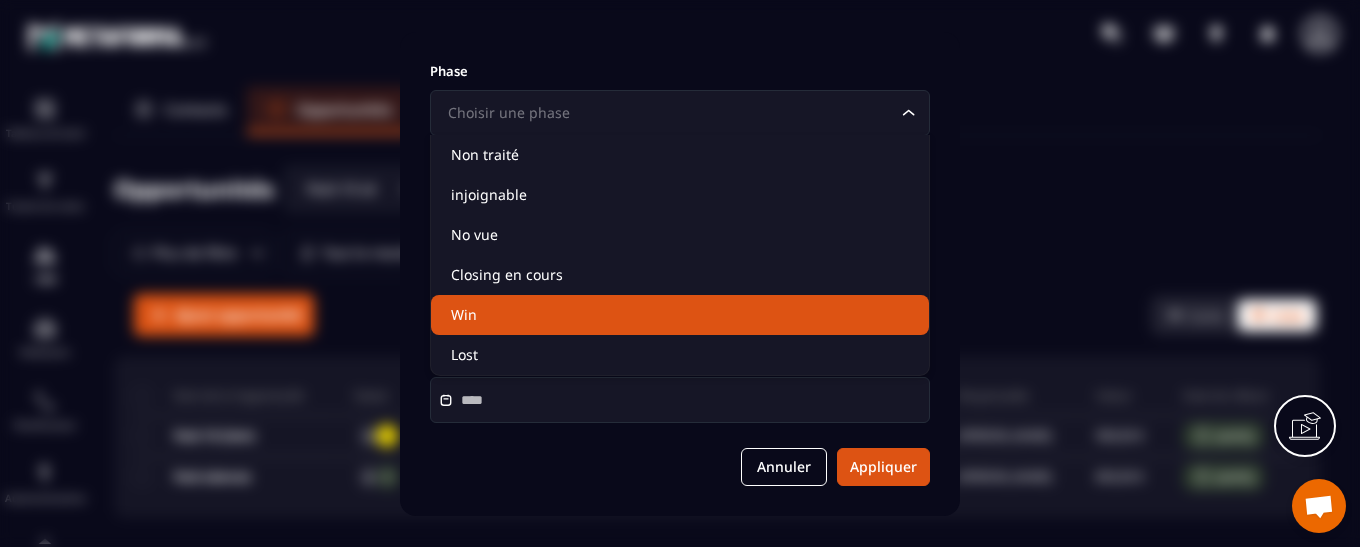 click on "Win" 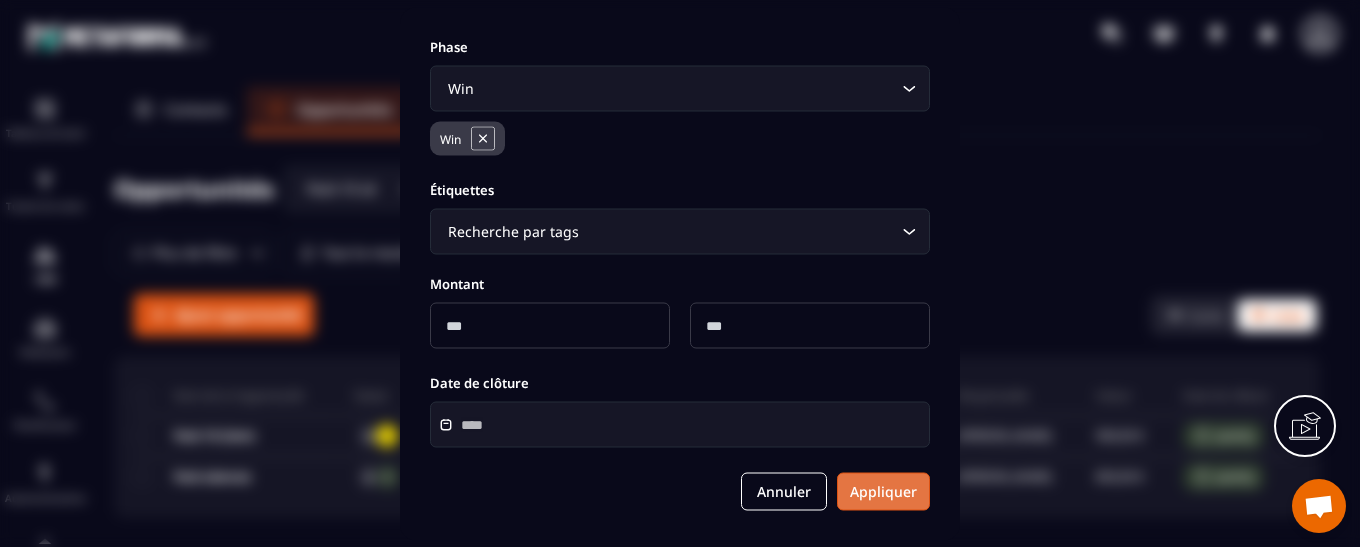 click on "Appliquer" at bounding box center [883, 491] 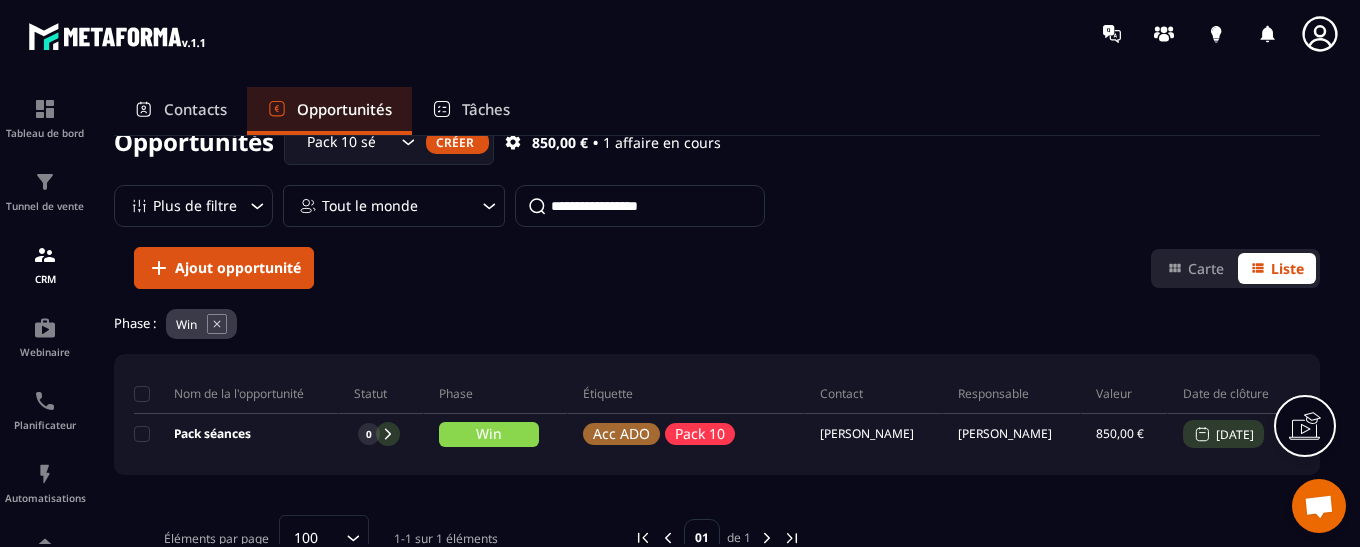 scroll, scrollTop: 49, scrollLeft: 0, axis: vertical 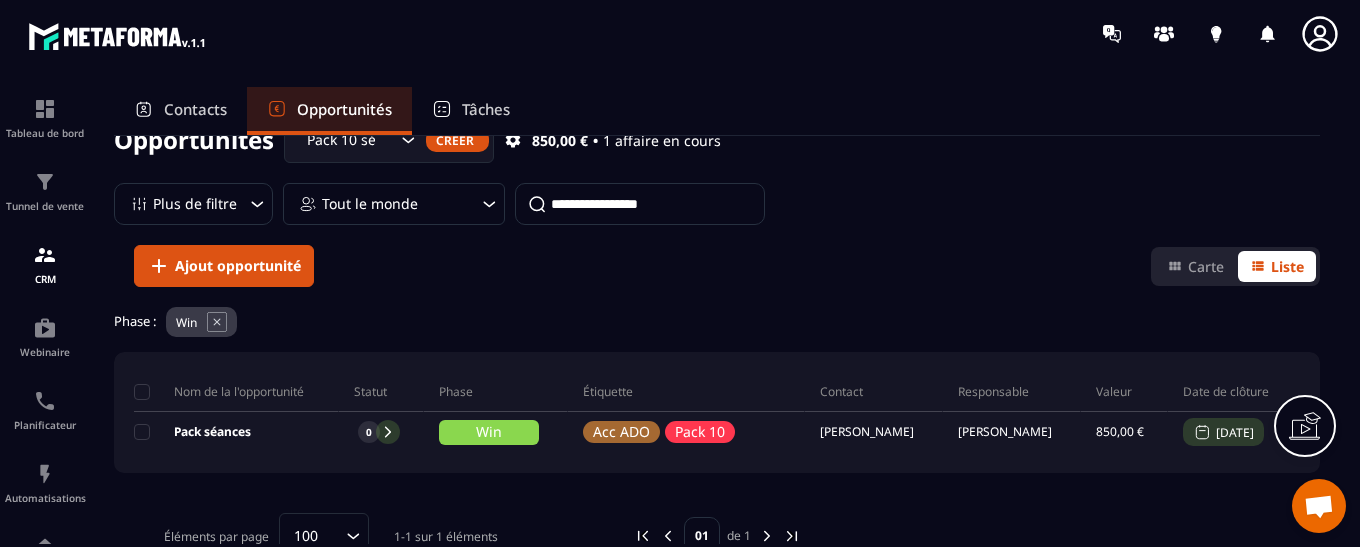 click 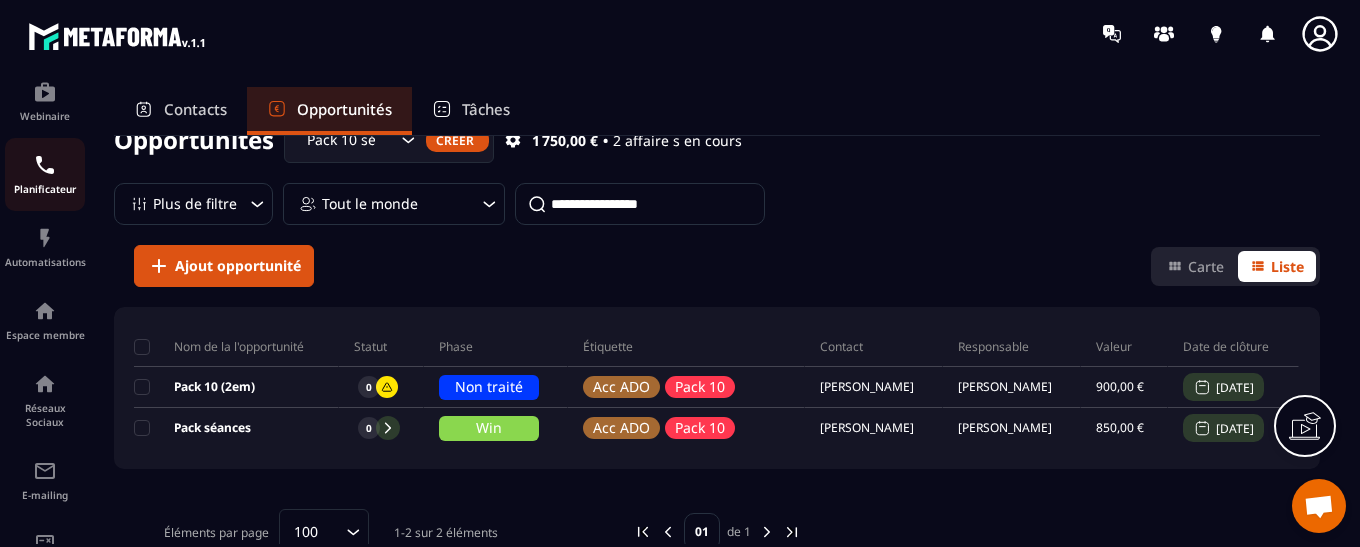 scroll, scrollTop: 0, scrollLeft: 0, axis: both 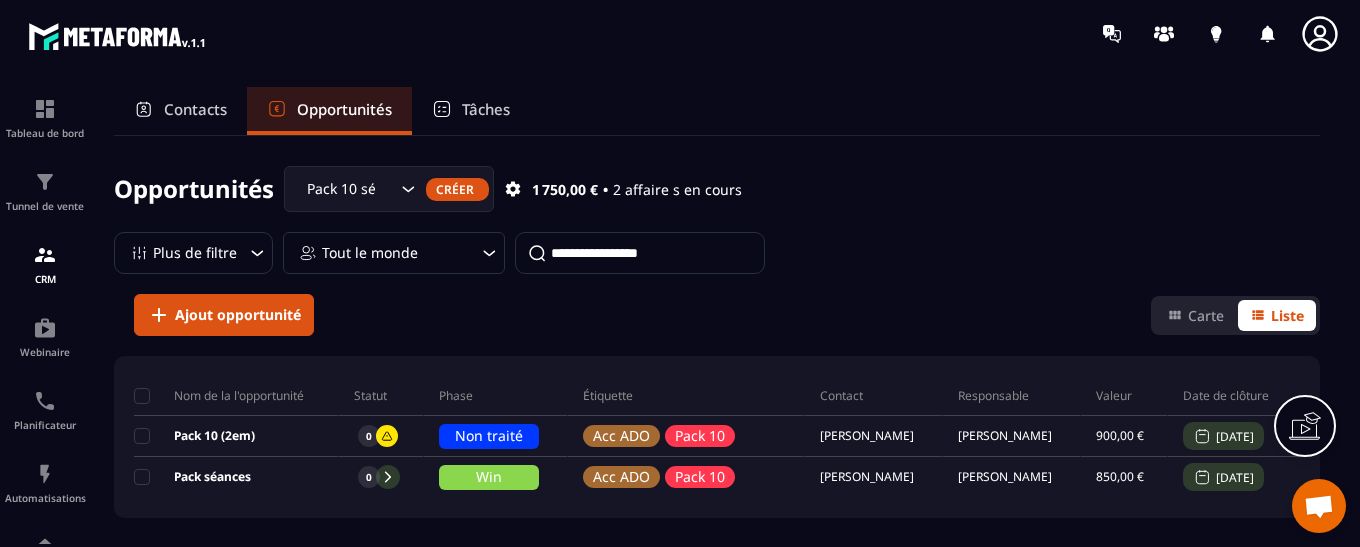 click on "Contacts" at bounding box center [195, 109] 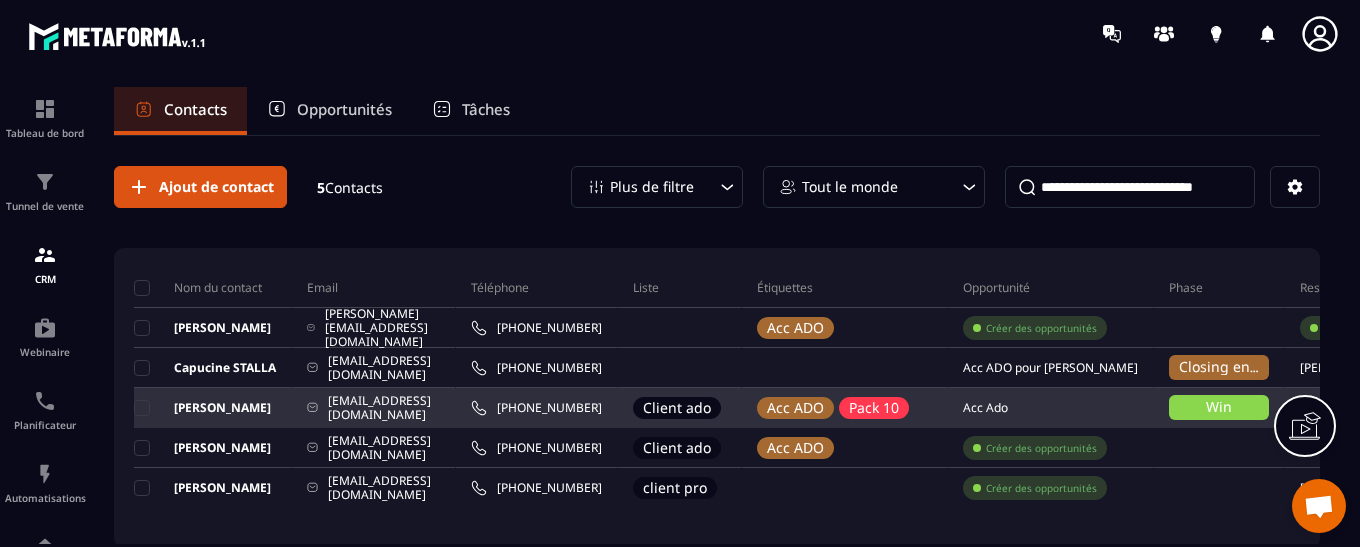 click on "[PERSON_NAME]" at bounding box center [202, 408] 